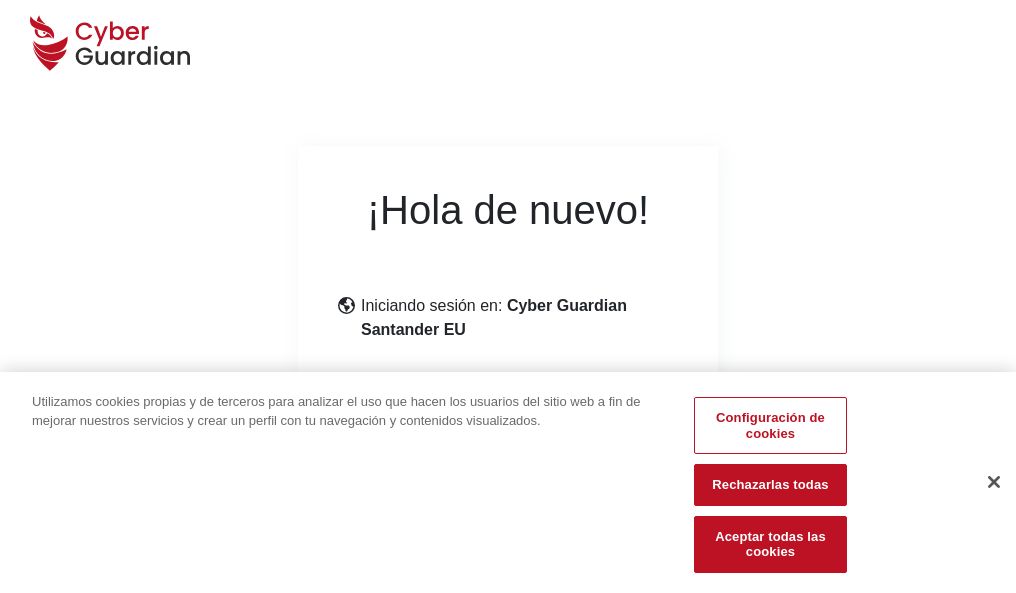 scroll, scrollTop: 245, scrollLeft: 0, axis: vertical 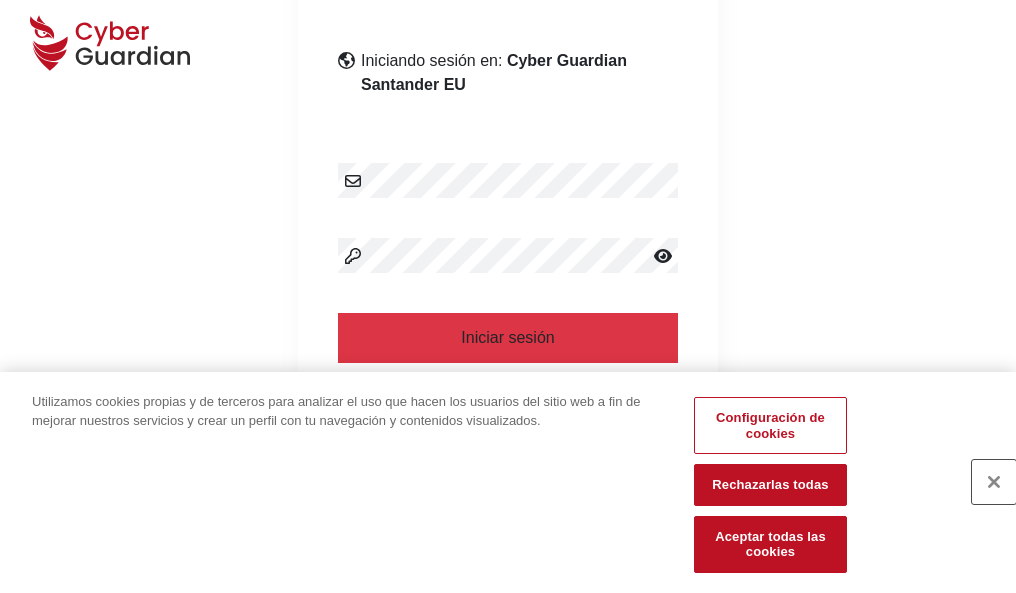 click at bounding box center (994, 482) 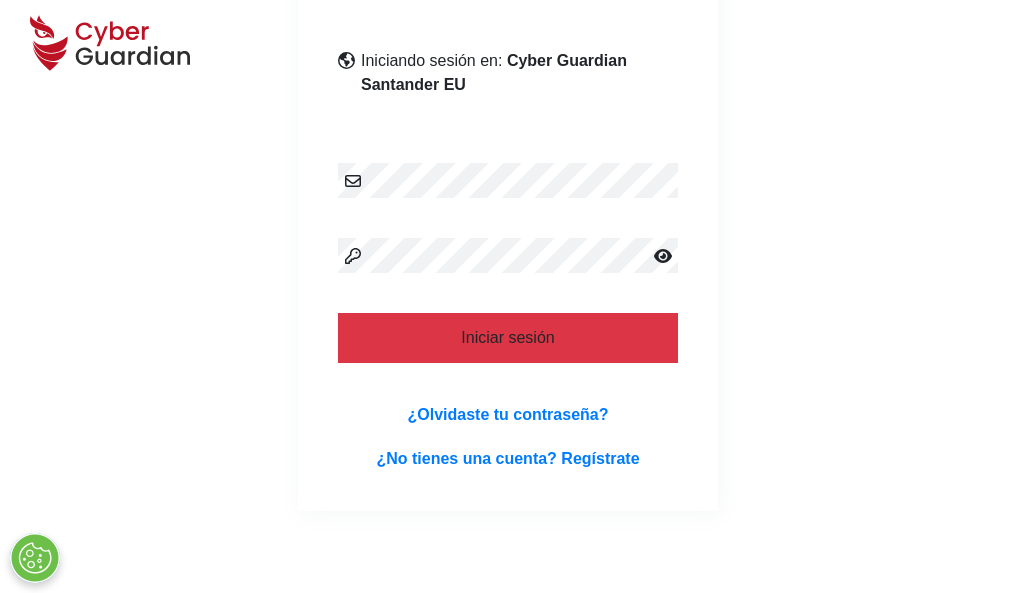 scroll, scrollTop: 389, scrollLeft: 0, axis: vertical 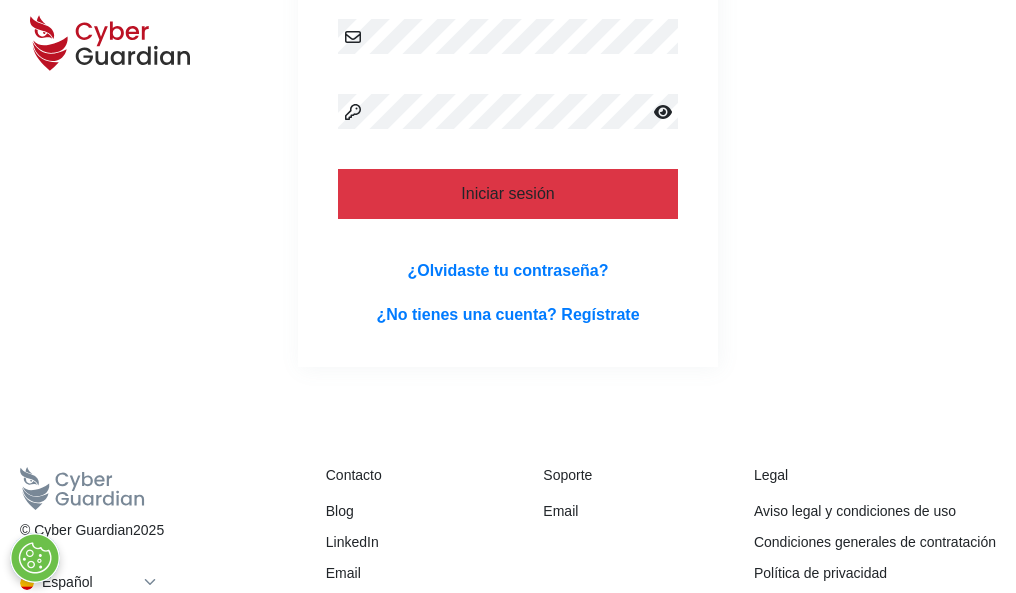 type 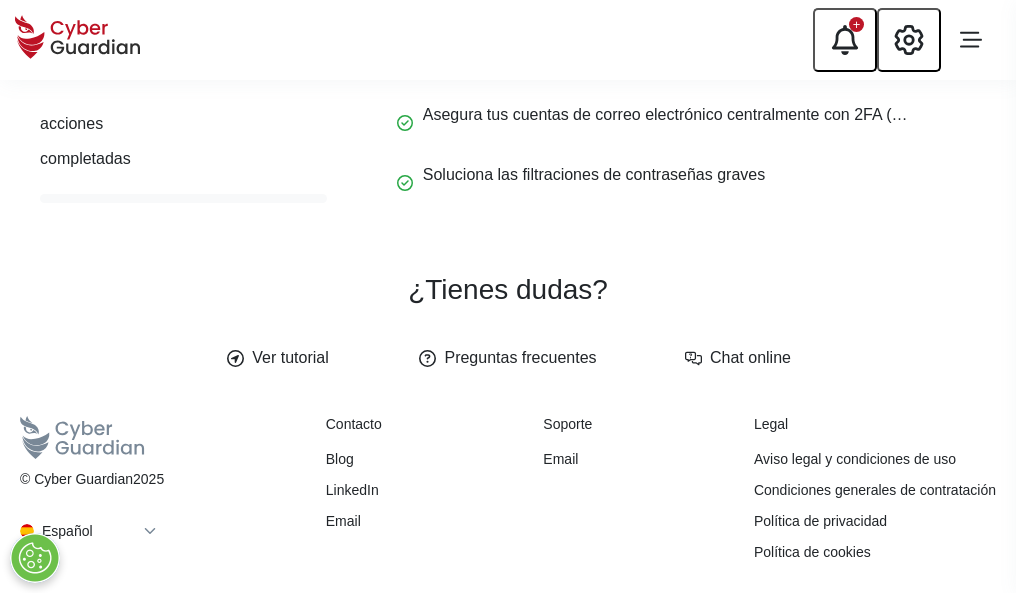 scroll, scrollTop: 0, scrollLeft: 0, axis: both 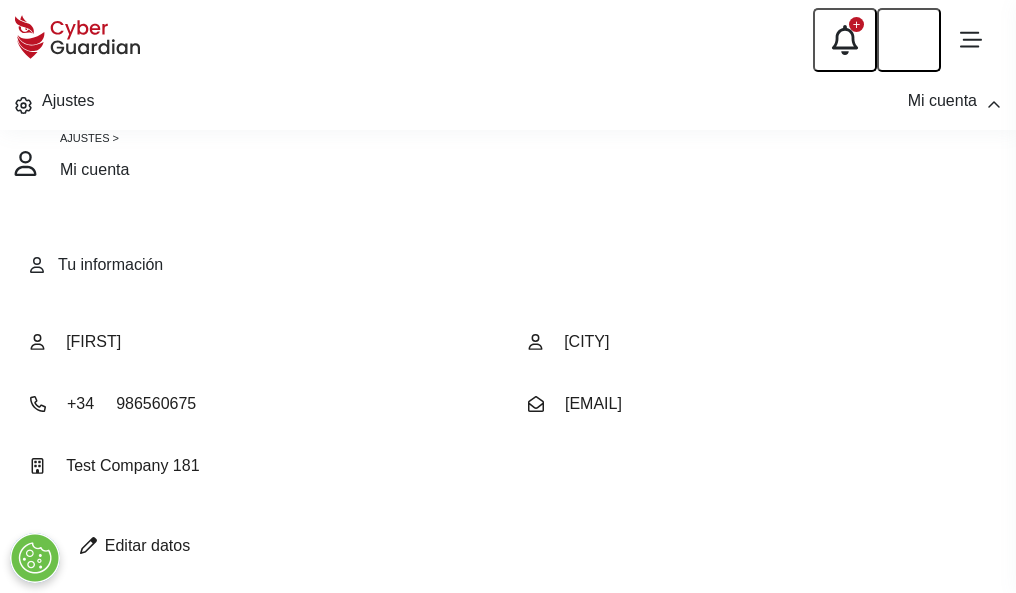 click at bounding box center [88, 545] 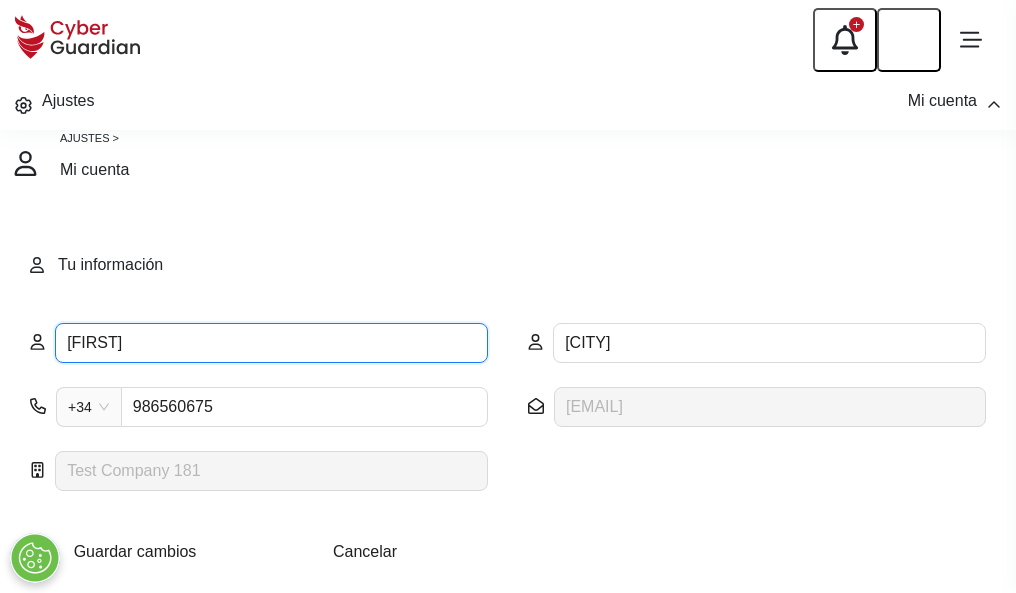 click on "ESTHER" at bounding box center (271, 343) 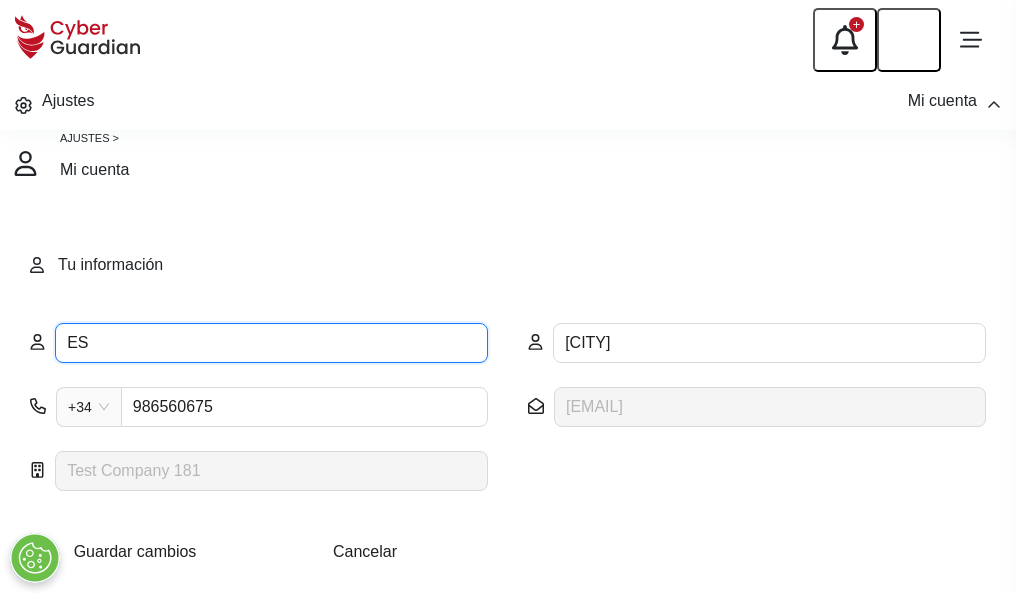 type on "E" 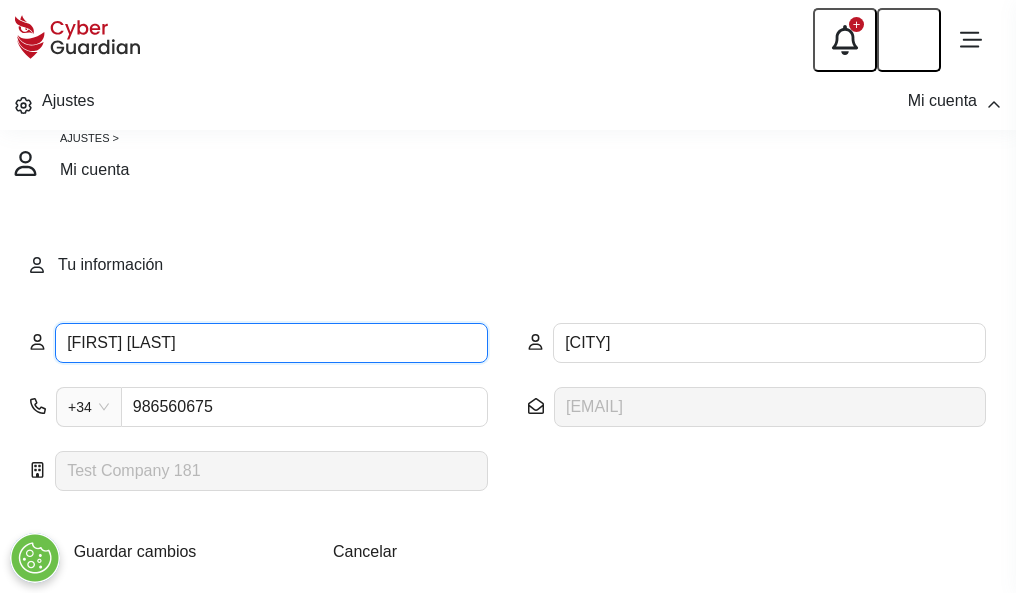 type on "Jose Carlos" 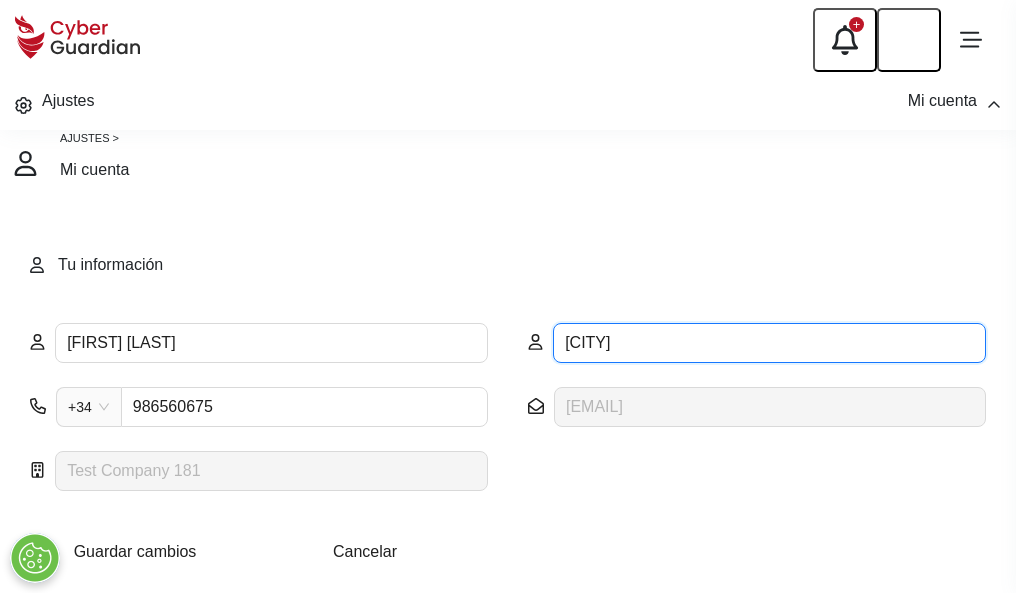 click on "ZARAGOZA" at bounding box center (769, 343) 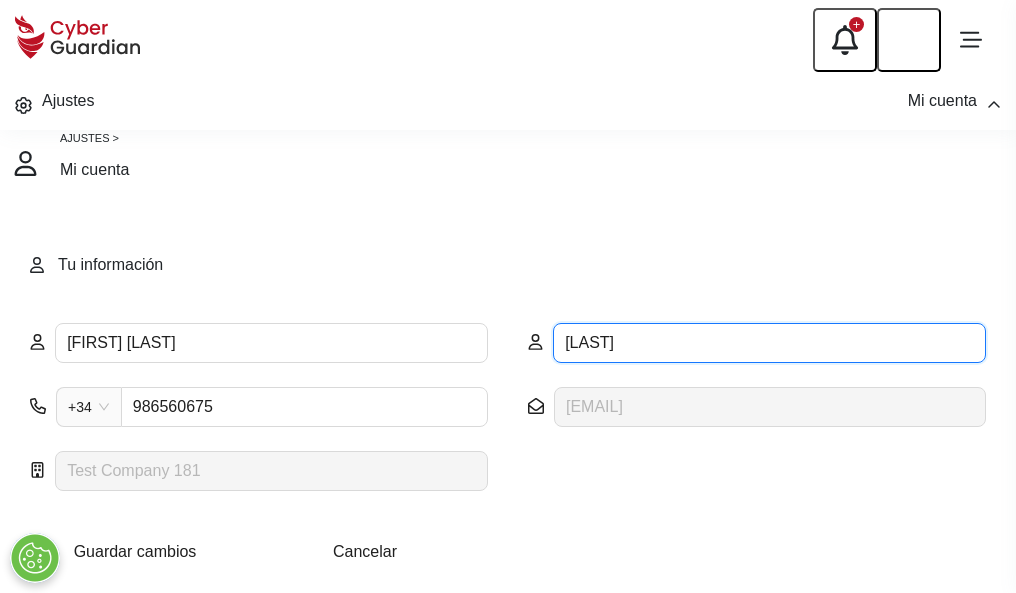 type on "Castellanos" 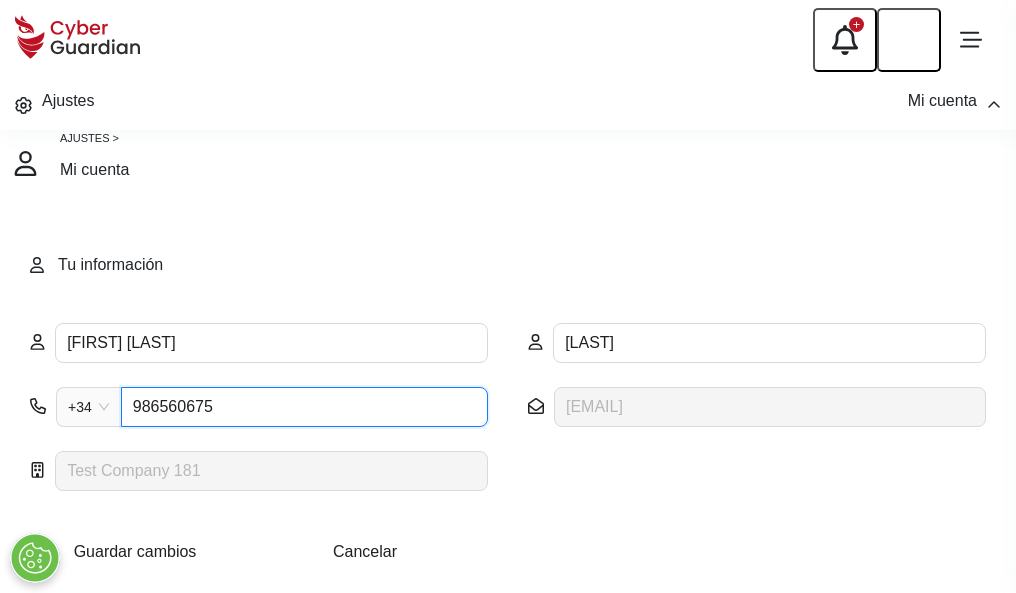 click on "986560675" at bounding box center [304, 407] 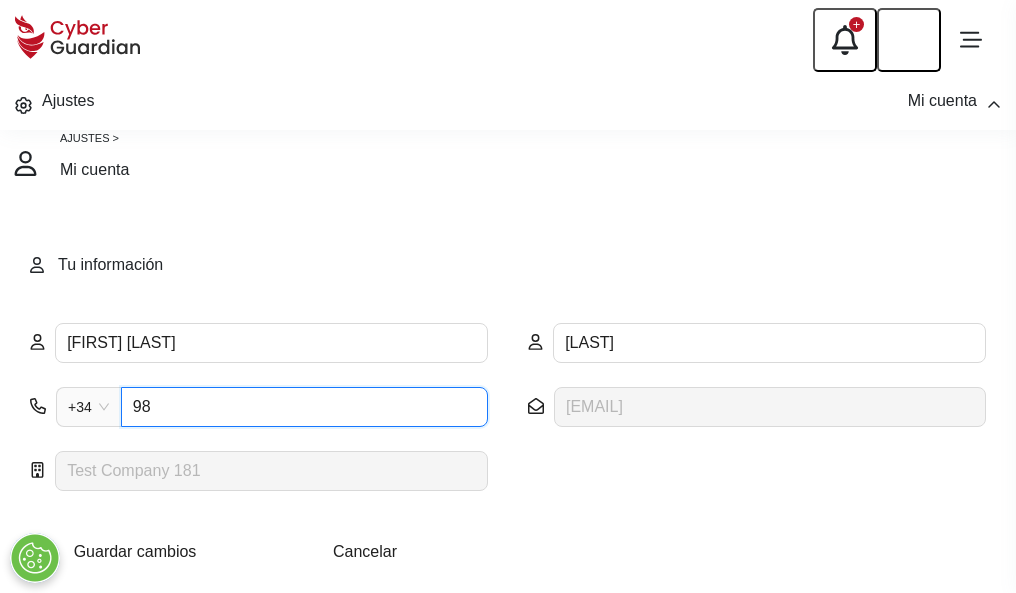 type on "9" 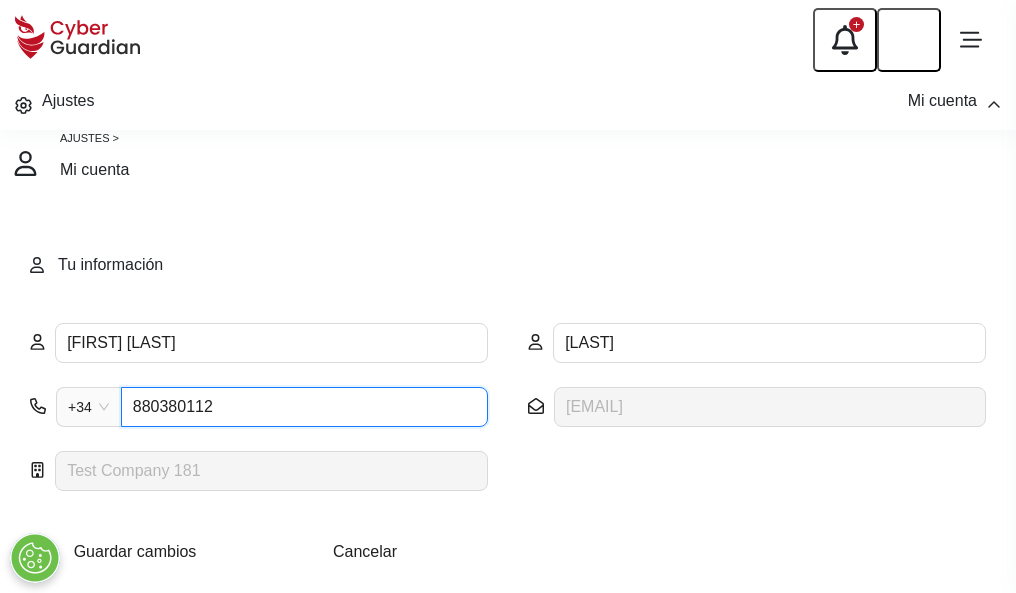 type on "880380112" 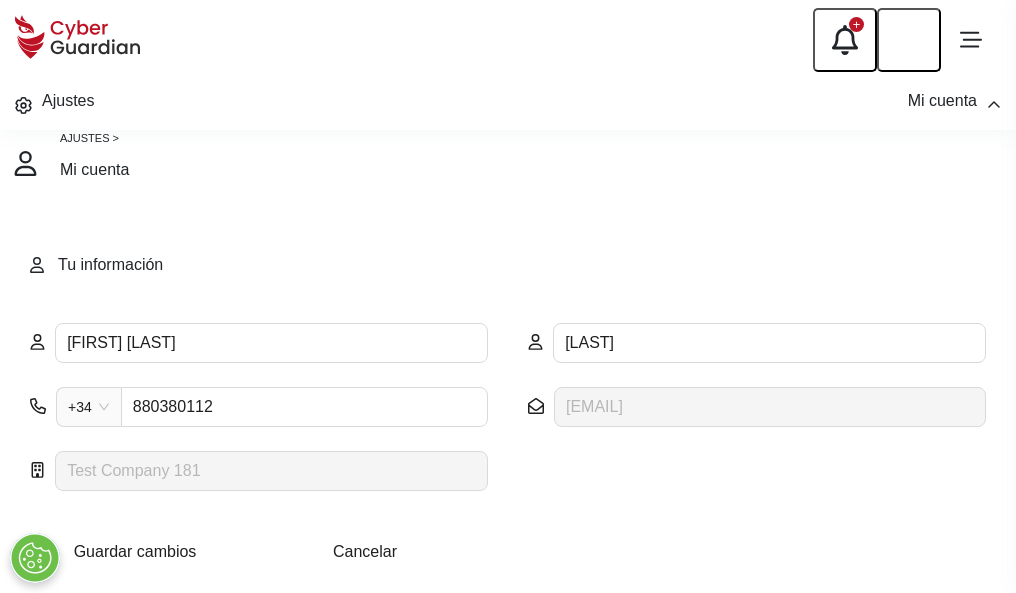 click on "Guardar cambios" at bounding box center [135, 551] 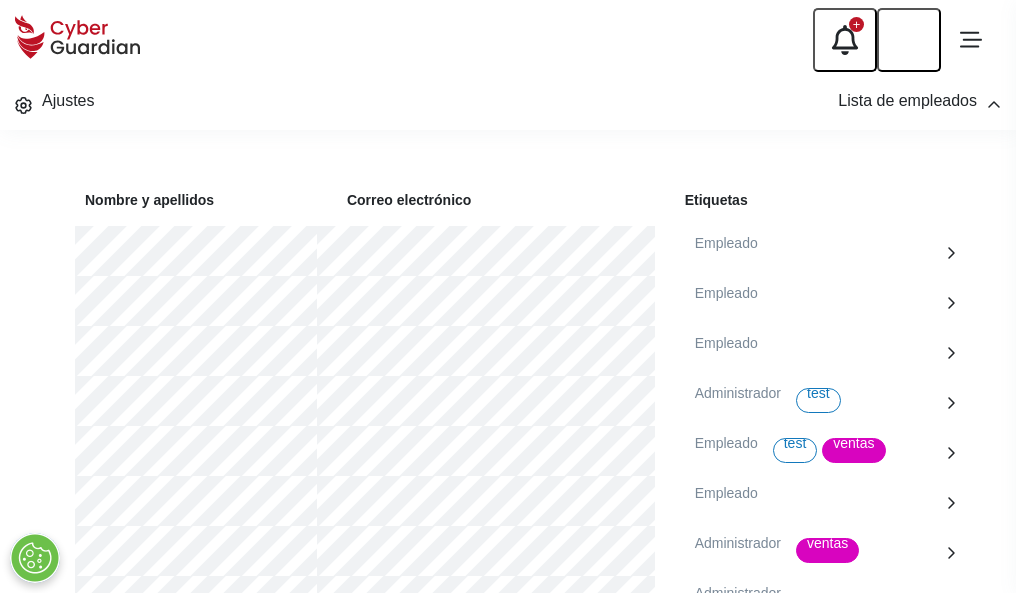 scroll, scrollTop: 906, scrollLeft: 0, axis: vertical 